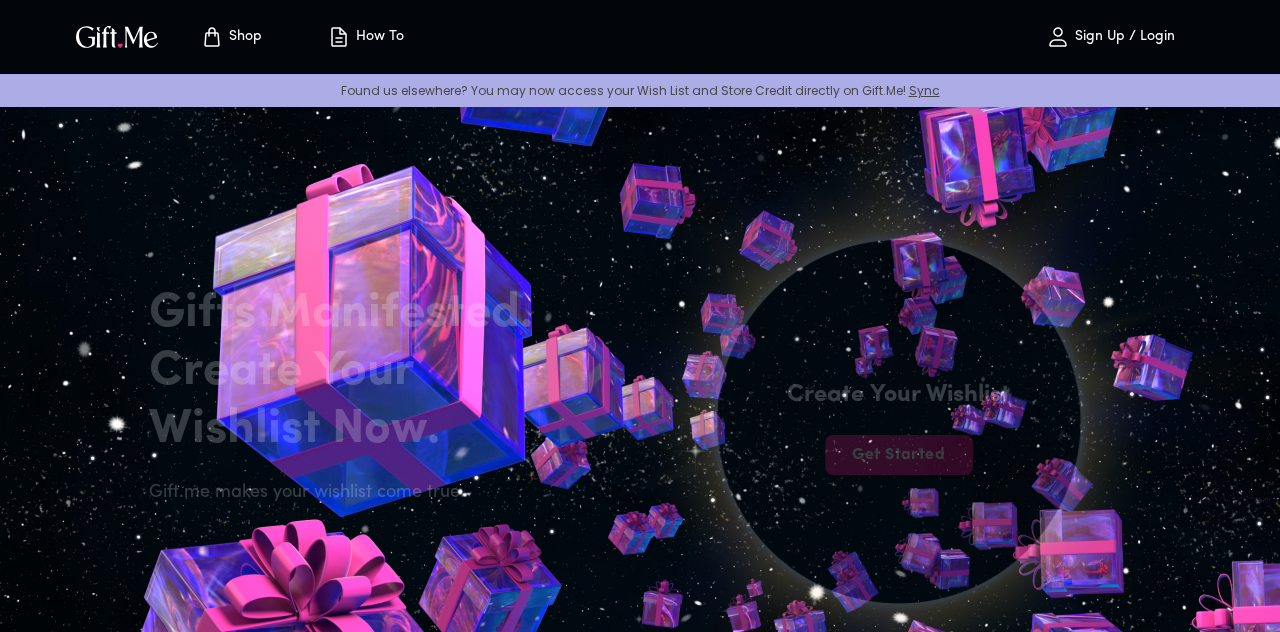 scroll, scrollTop: 0, scrollLeft: 0, axis: both 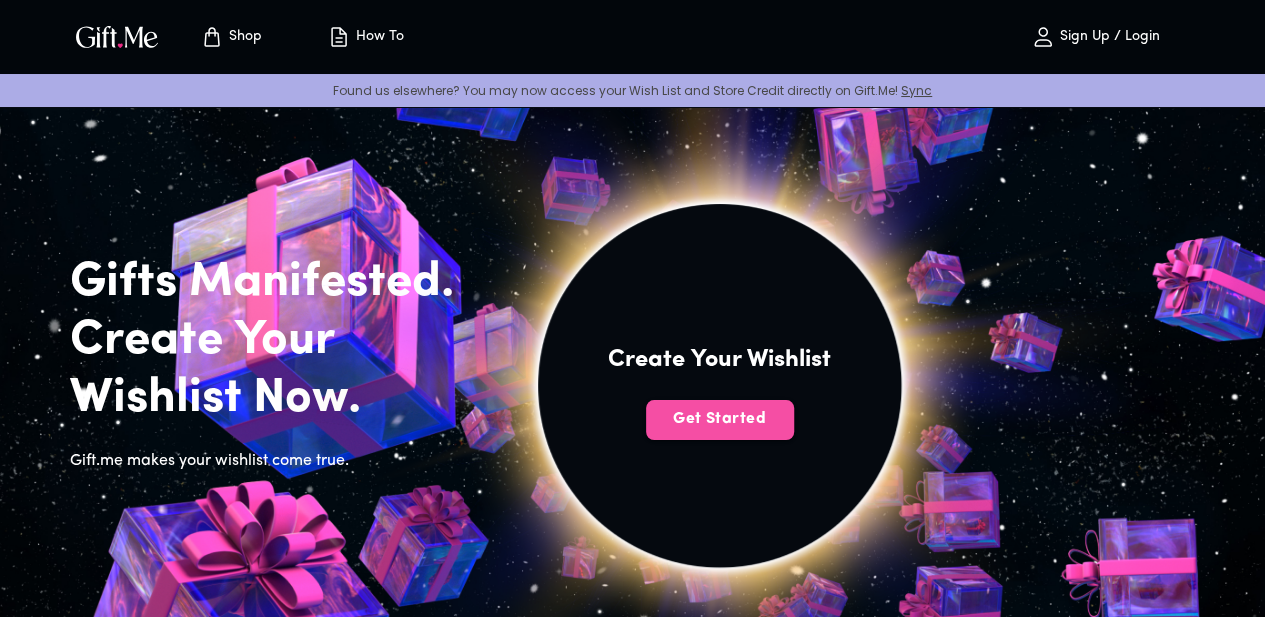 click on "Get Started" at bounding box center (720, 419) 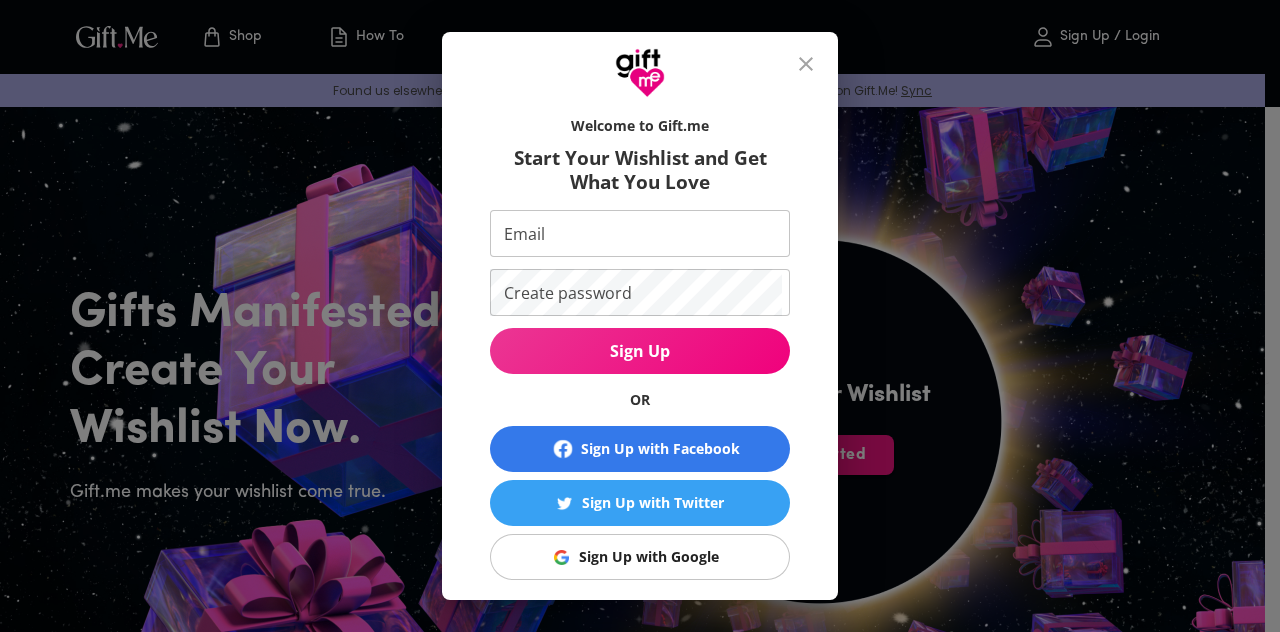 click on "Sign Up with Google" at bounding box center [649, 557] 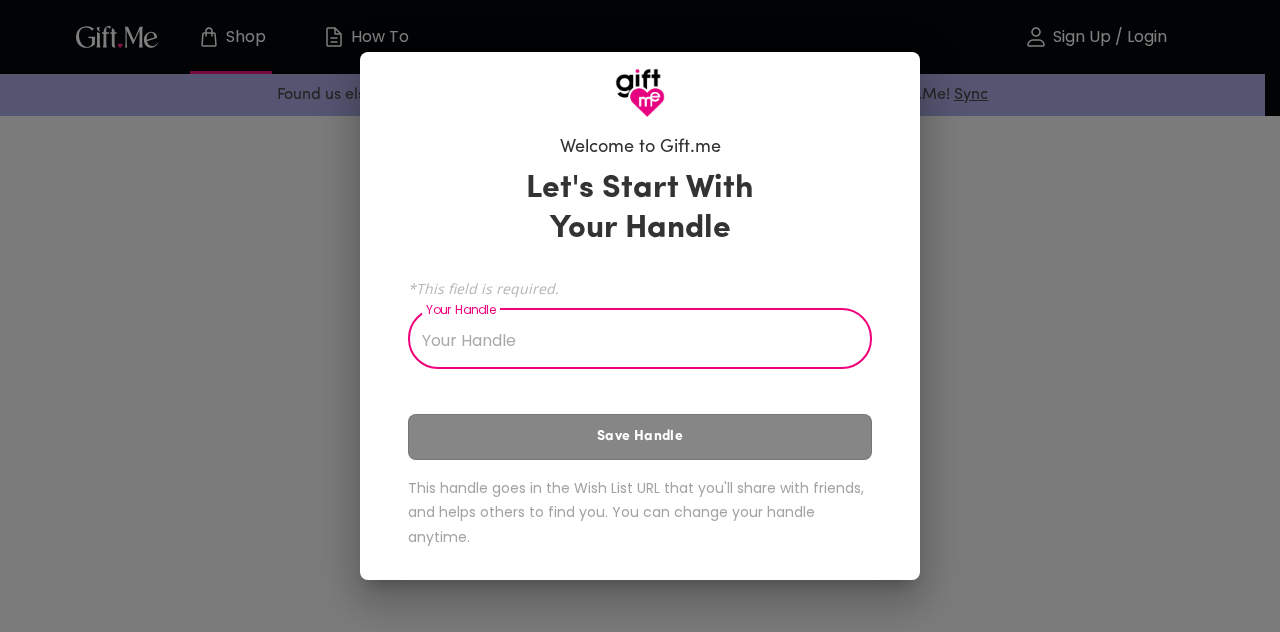 scroll, scrollTop: 0, scrollLeft: 0, axis: both 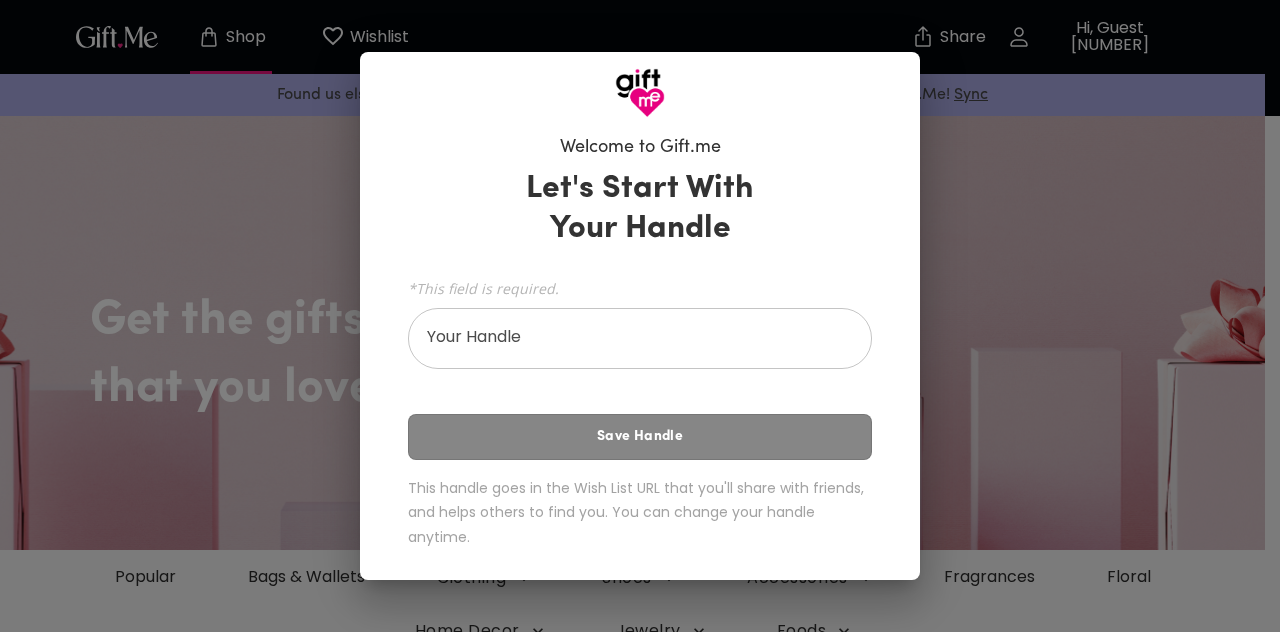 click on "Let's Start With Your Handle *This field is required. Your Handle Your Handle Save Handle This handle goes in the Wish List URL that you'll share with friends, and helps others to find you. You can change your handle anytime." at bounding box center [640, 362] 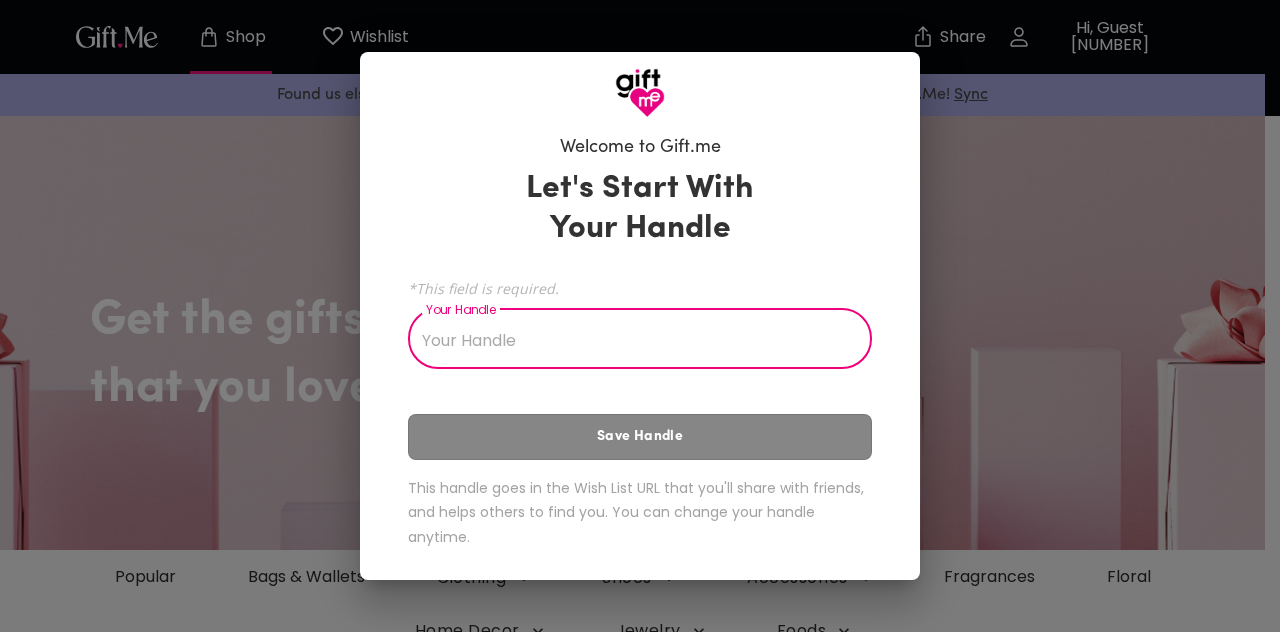 click on "Your Handle" at bounding box center (629, 341) 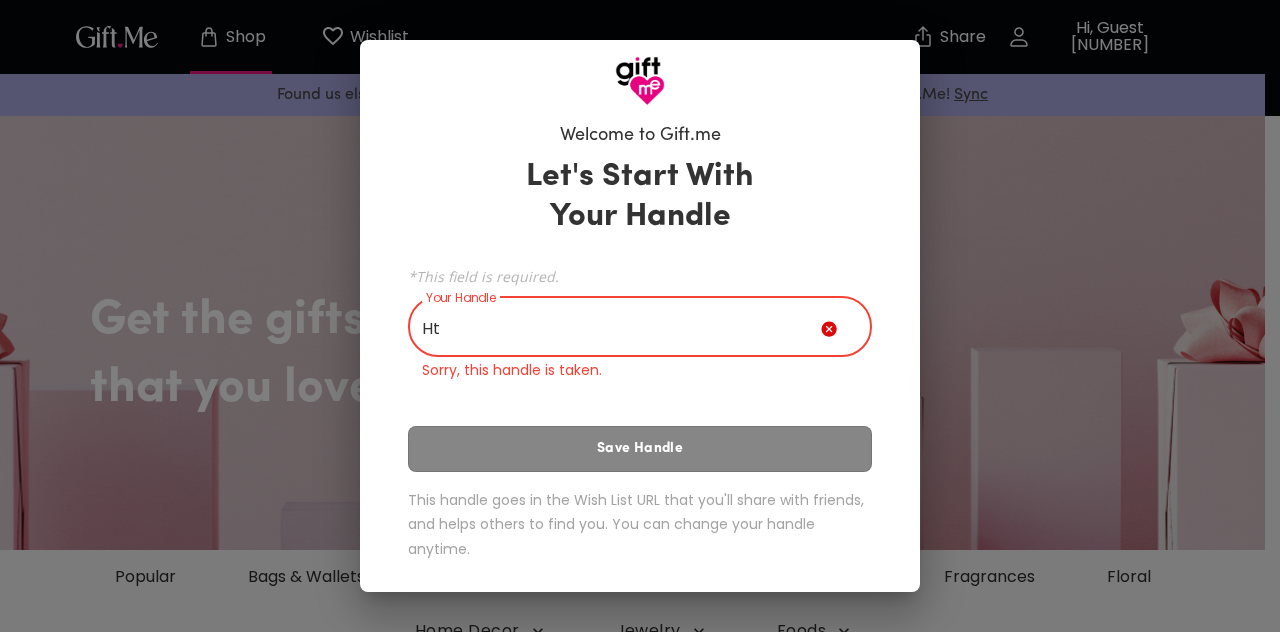 type on "H" 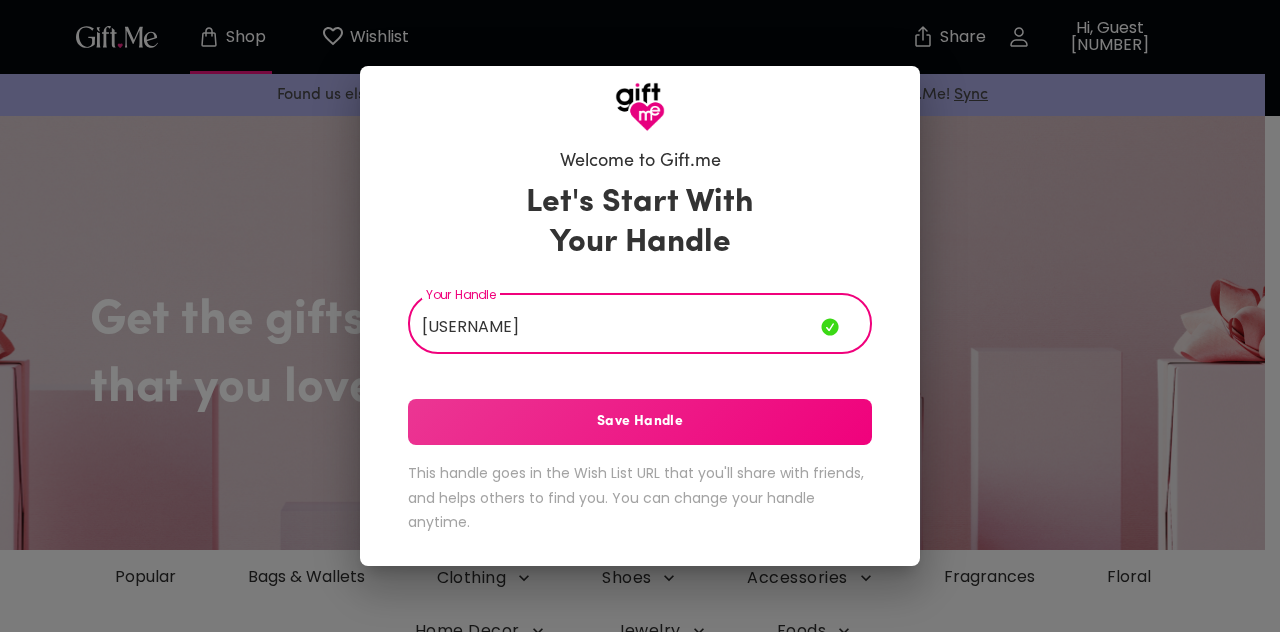 type on "Abdurr" 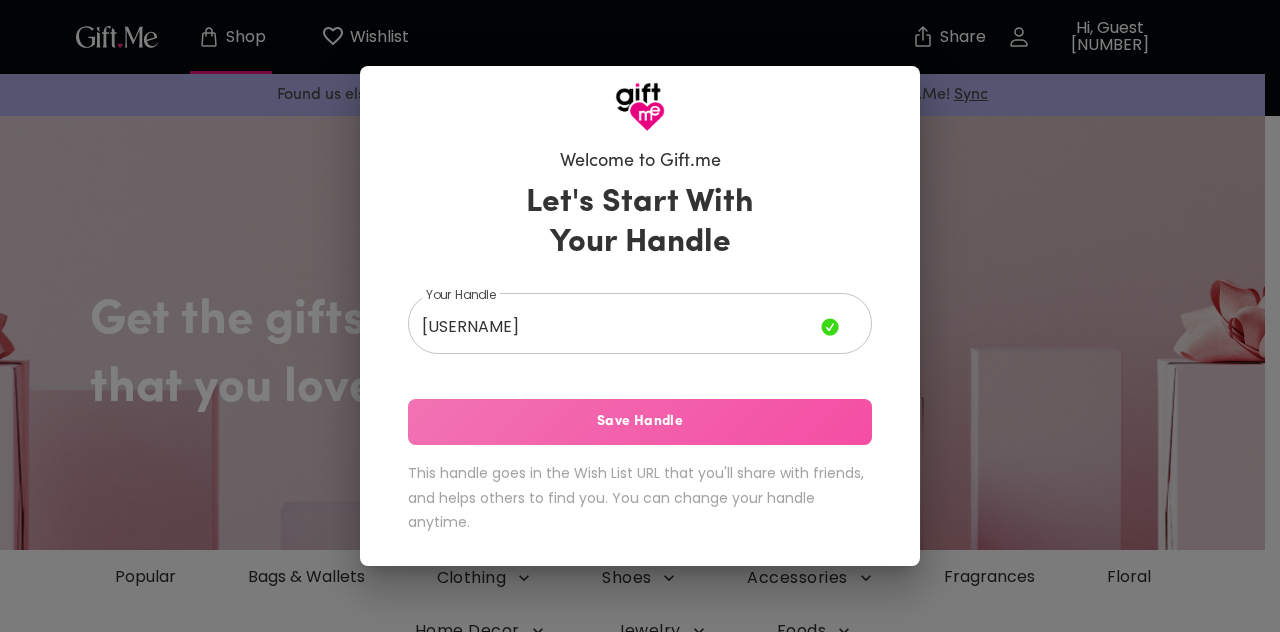 click on "Save Handle" at bounding box center (640, 422) 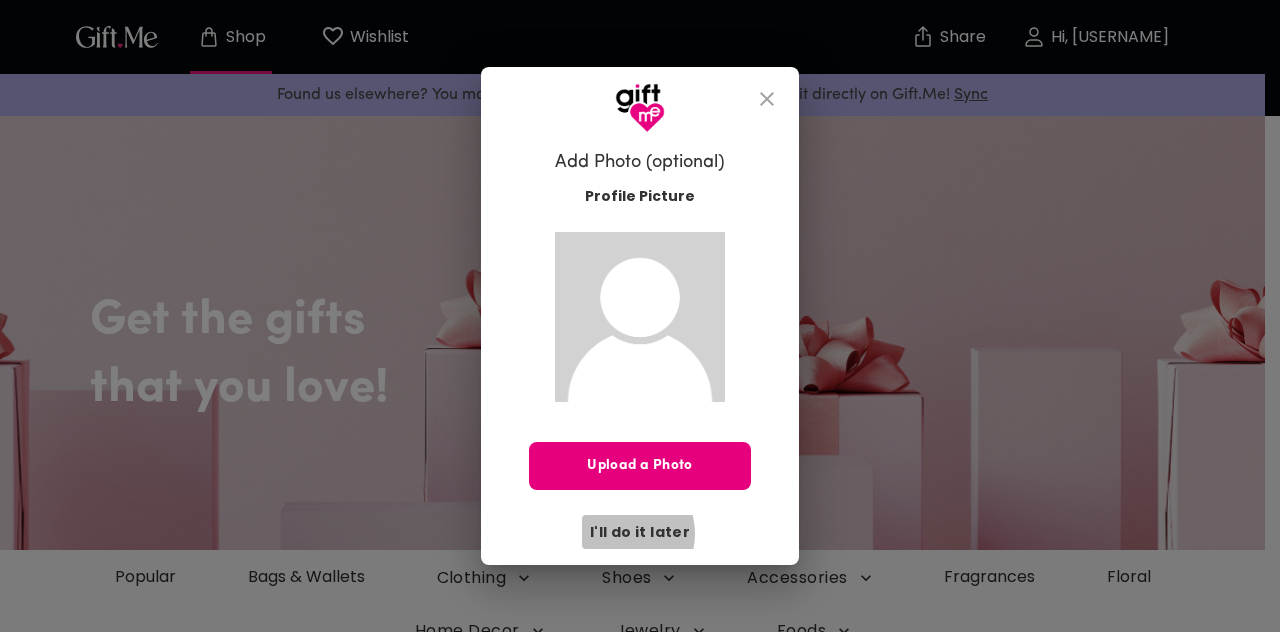 click on "I'll do it later" at bounding box center [640, 532] 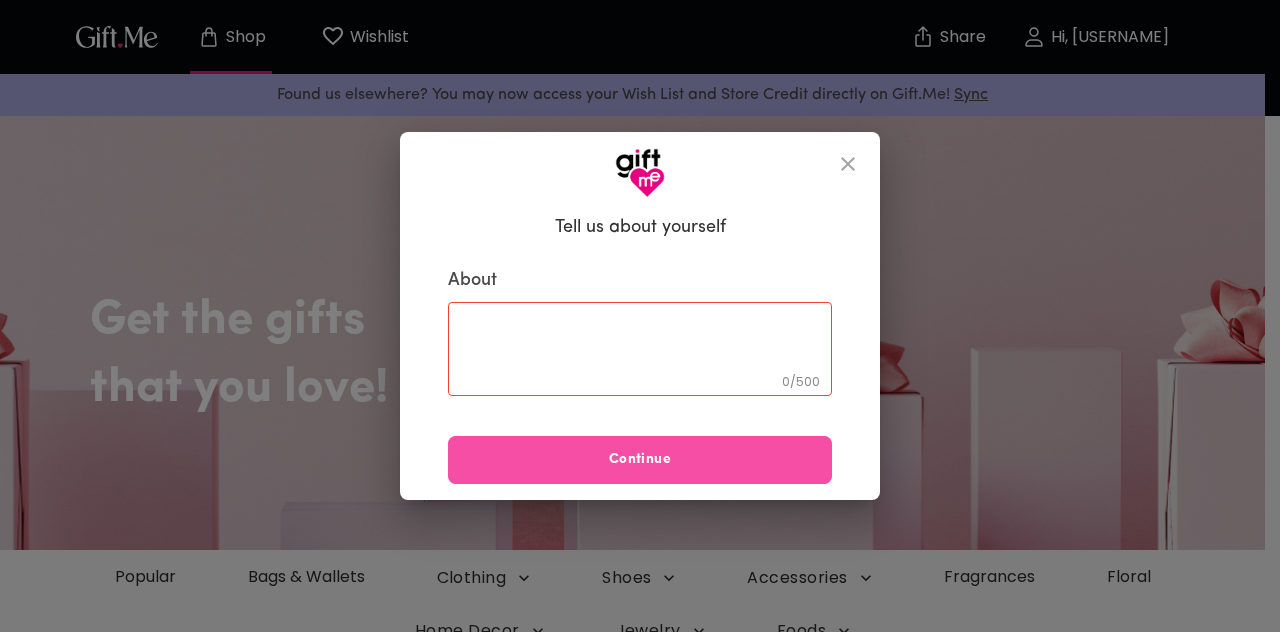 click on "Continue" at bounding box center (640, 460) 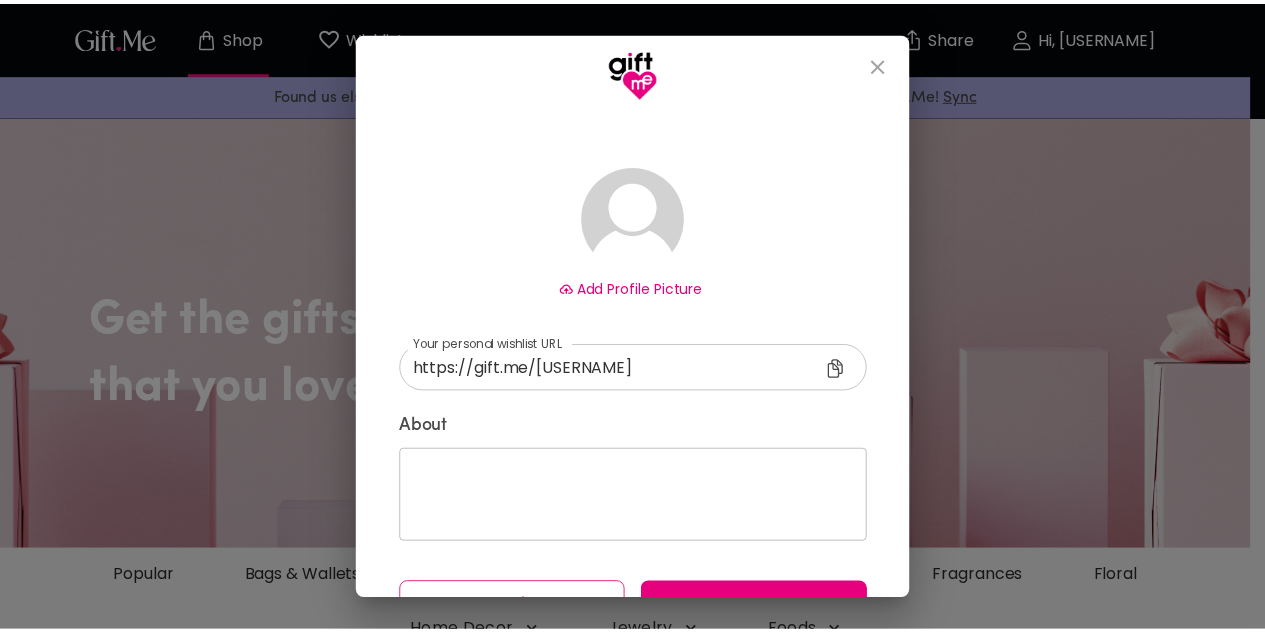 scroll, scrollTop: 126, scrollLeft: 0, axis: vertical 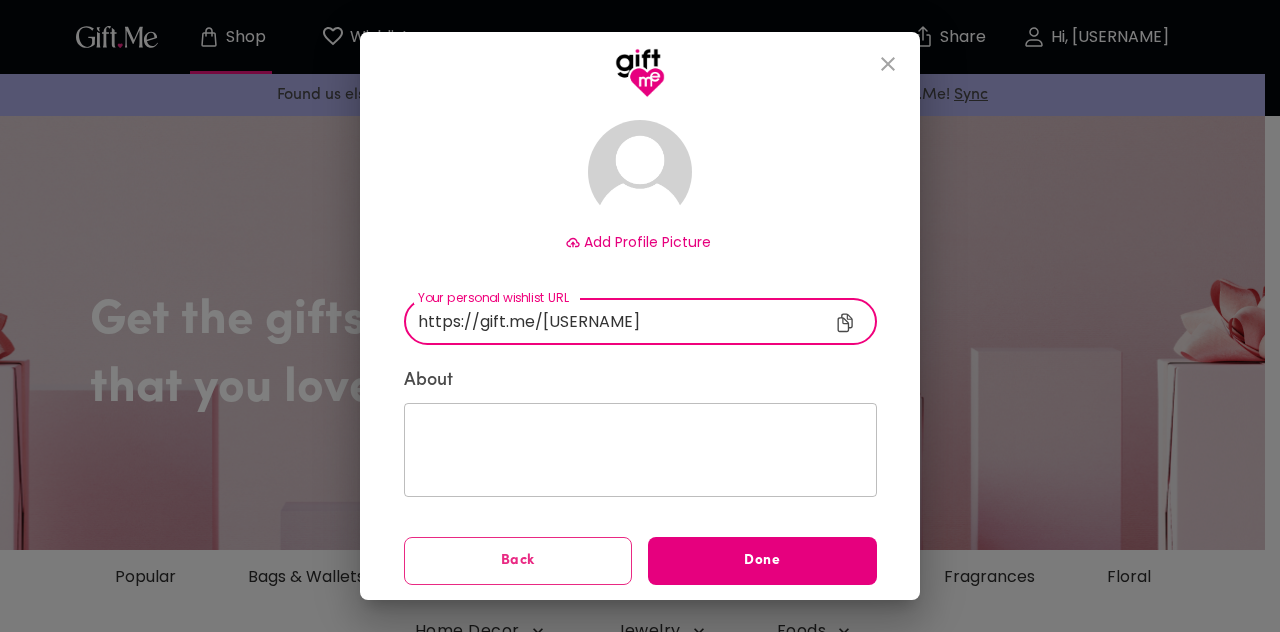 click on "https://gift.me/abdurr" at bounding box center (633, 321) 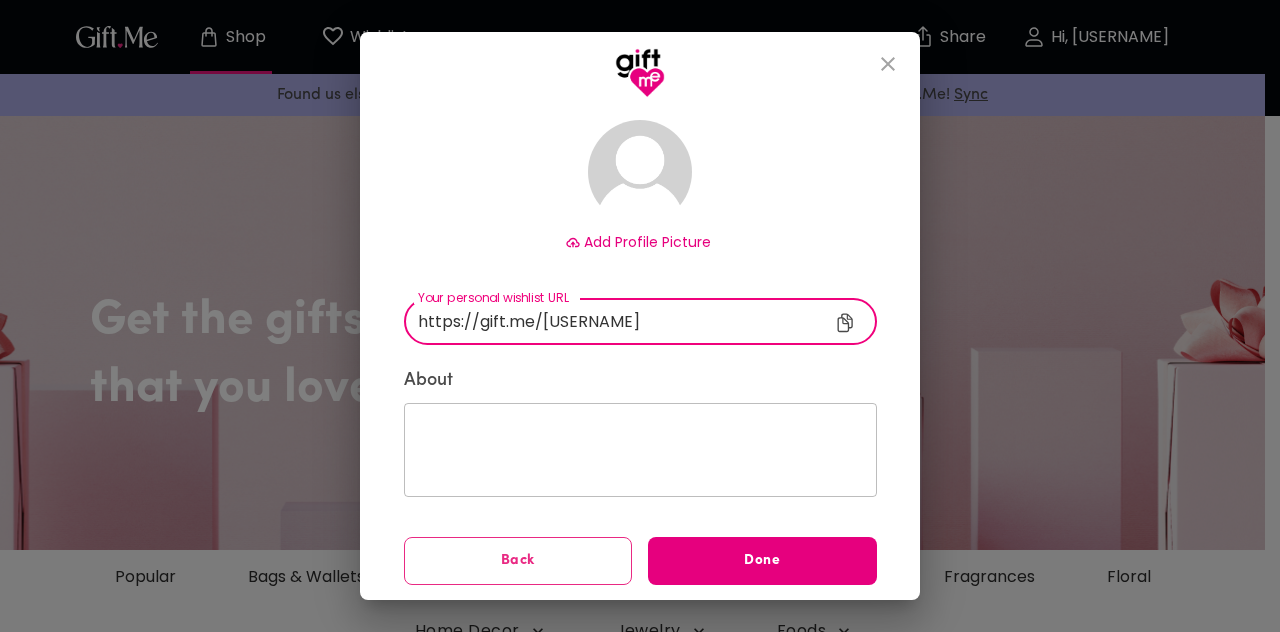 click on "https://gift.me/abdurr" at bounding box center (633, 321) 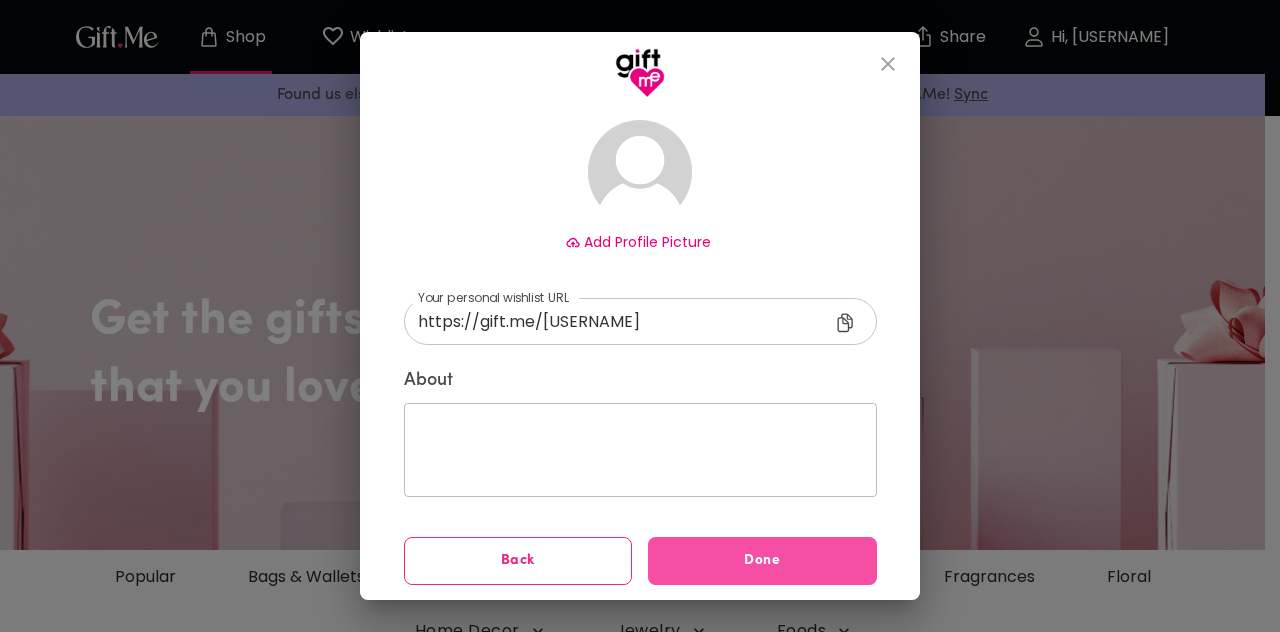 click on "Done" at bounding box center (762, 561) 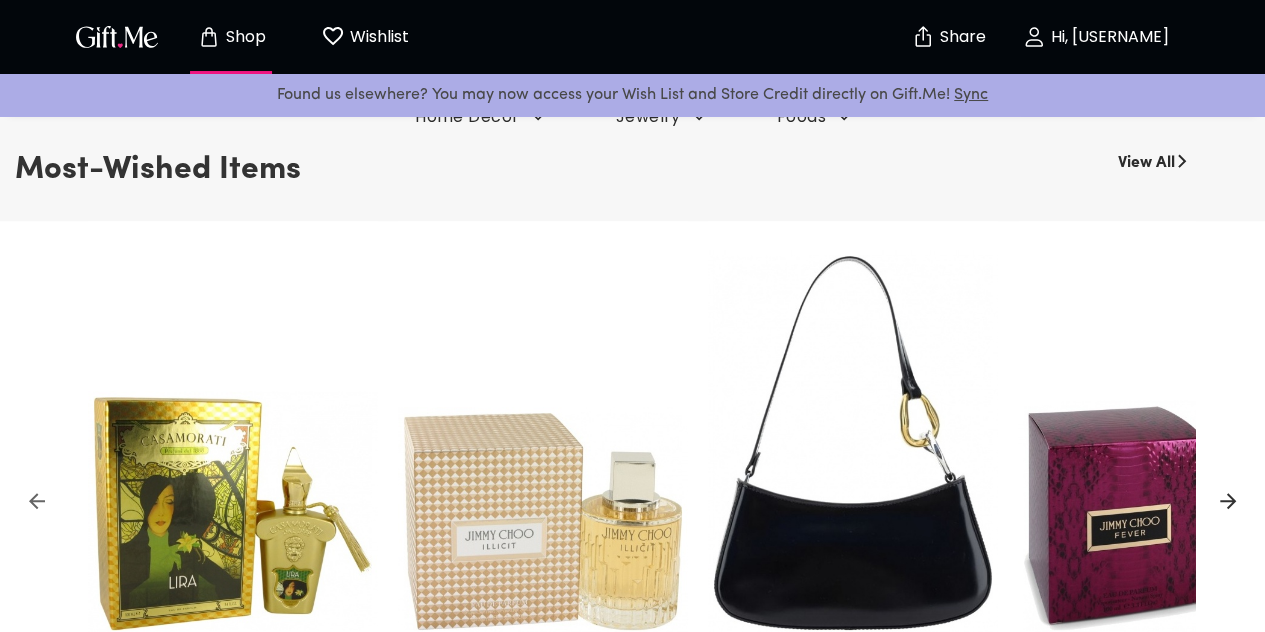 scroll, scrollTop: 0, scrollLeft: 0, axis: both 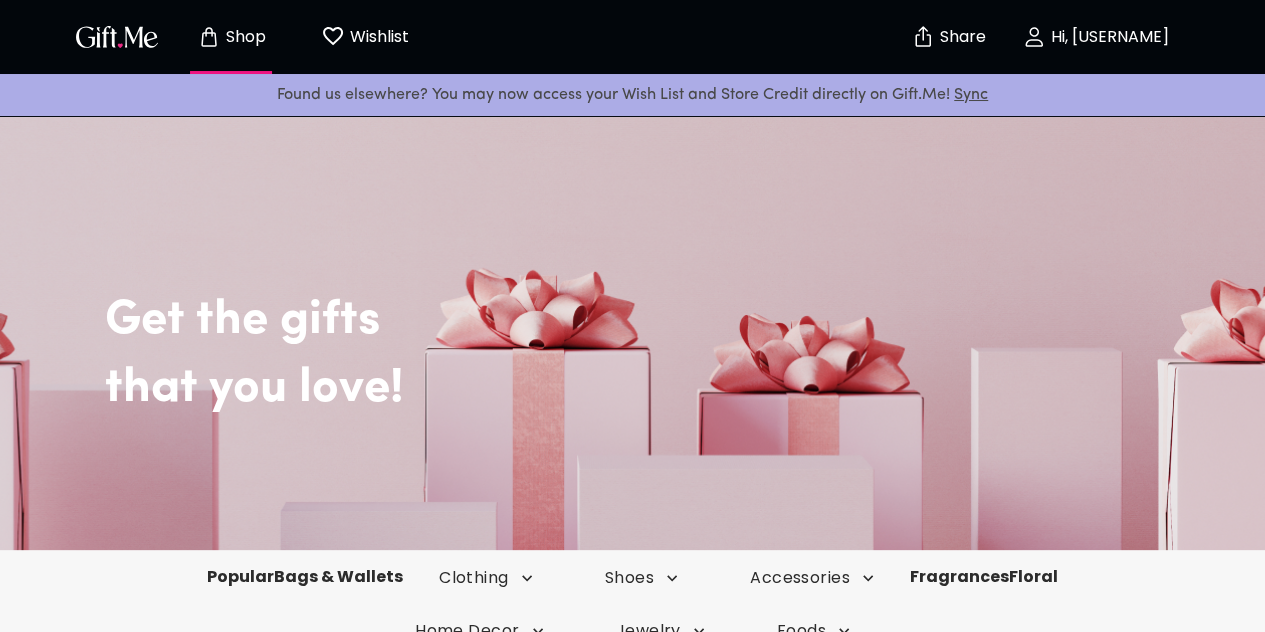 click 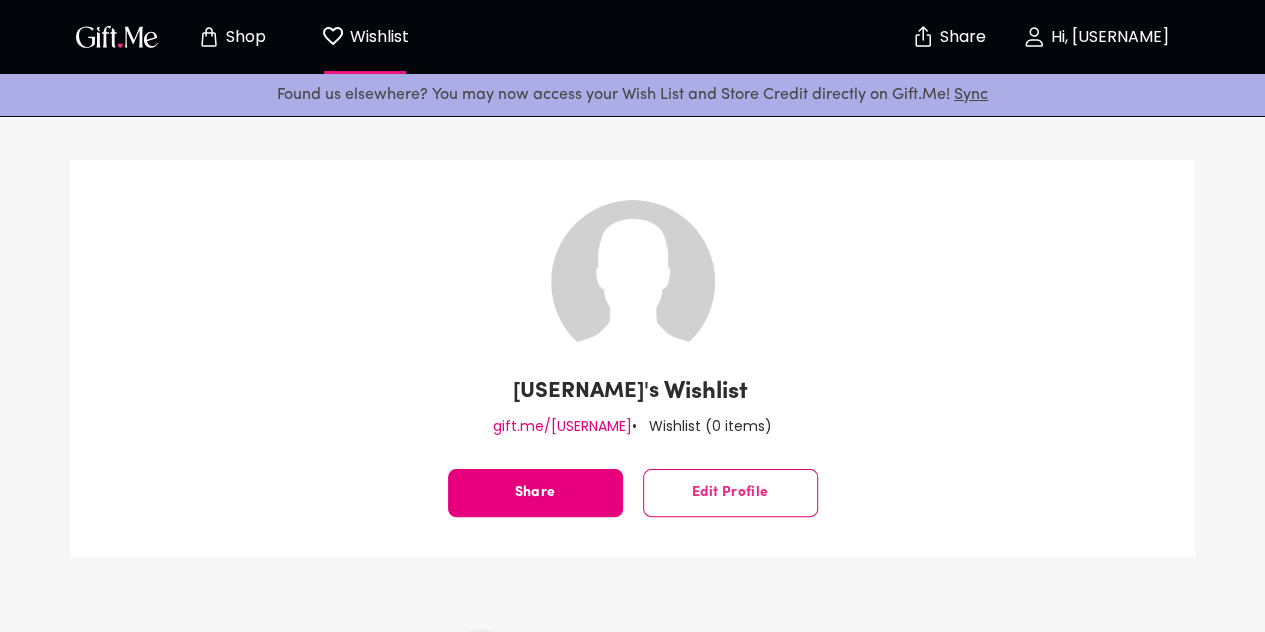 click on "Shop" at bounding box center [231, 37] 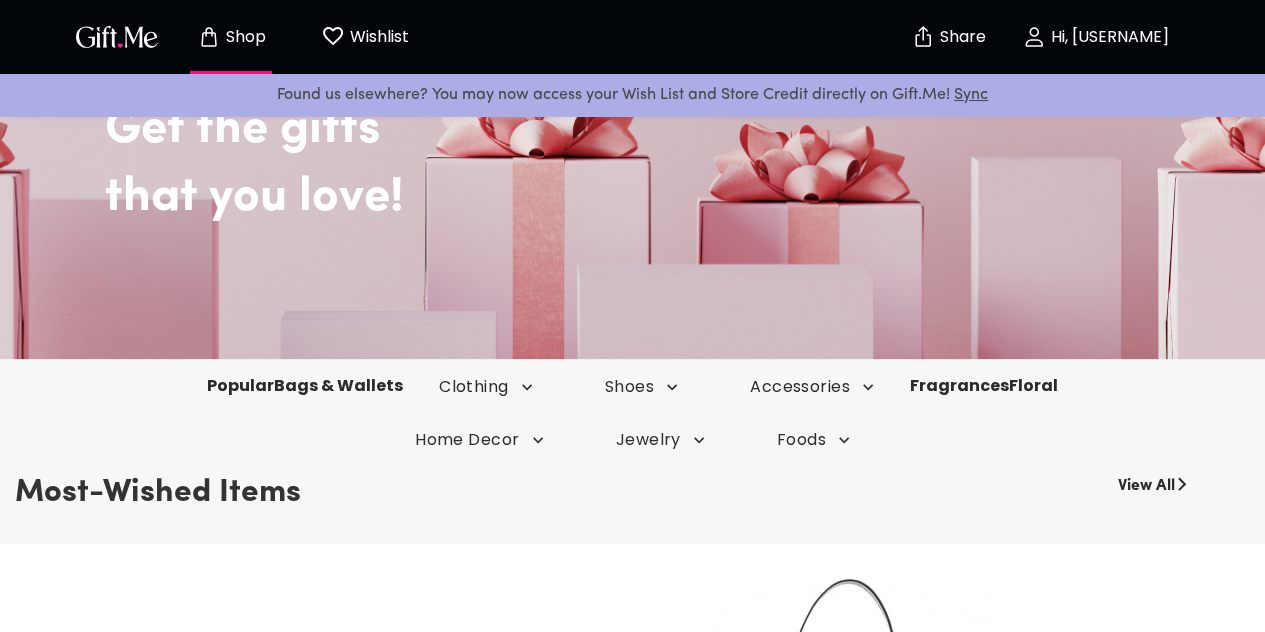 scroll, scrollTop: 192, scrollLeft: 0, axis: vertical 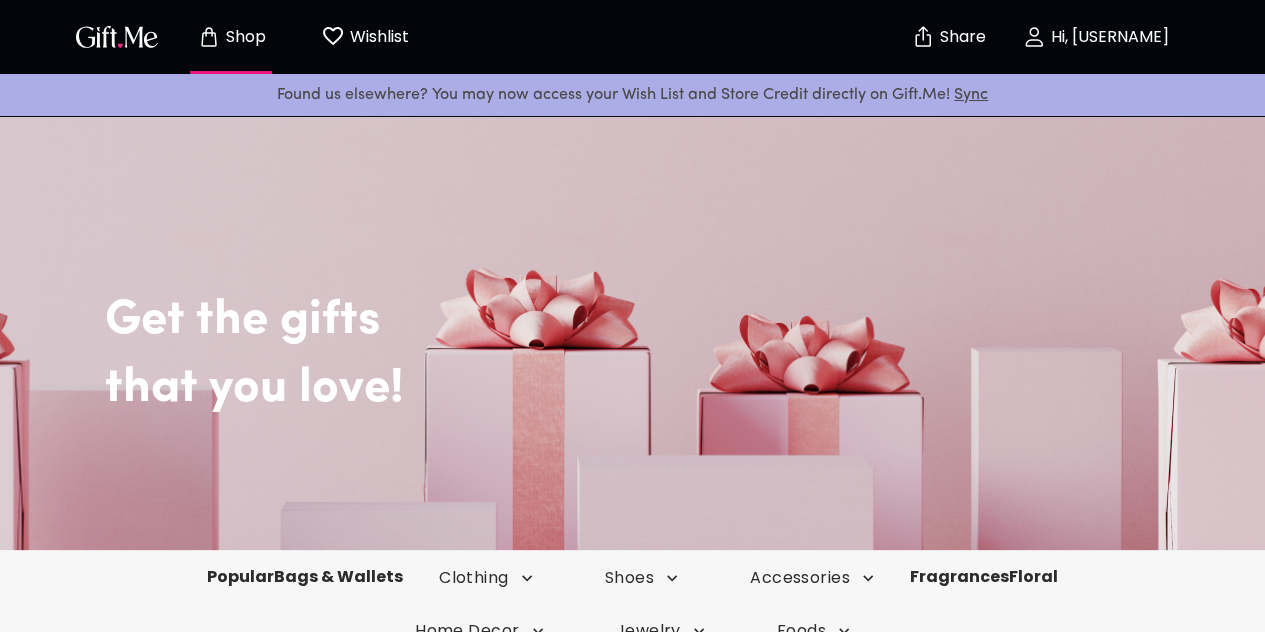 click on "Get the gifts" at bounding box center [677, 291] 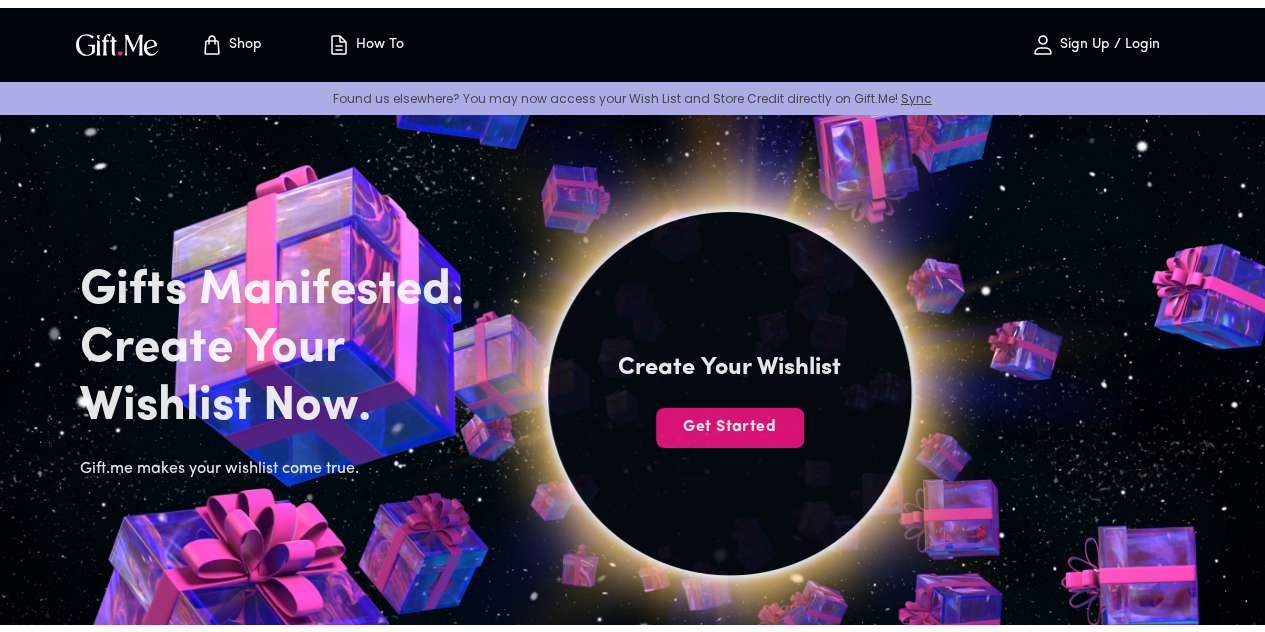 scroll, scrollTop: 0, scrollLeft: 0, axis: both 